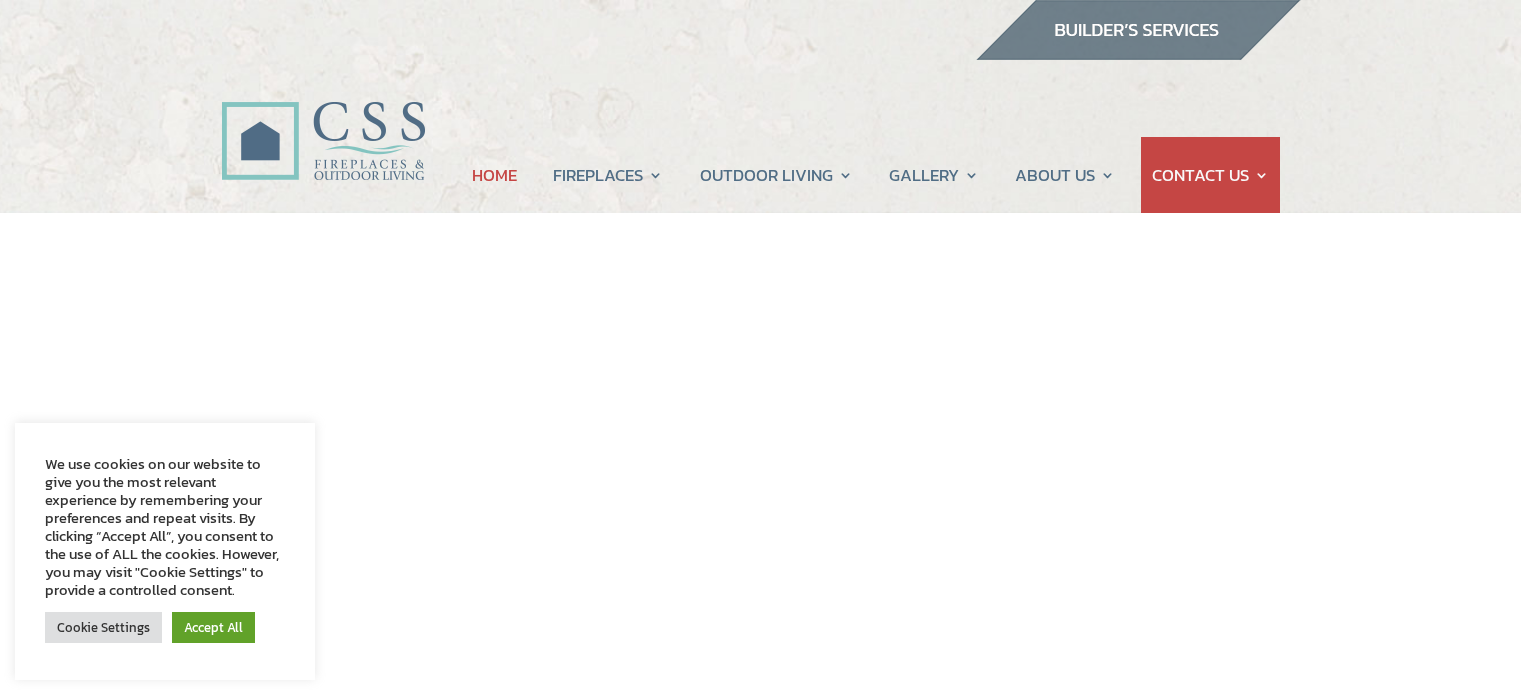 scroll, scrollTop: 0, scrollLeft: 0, axis: both 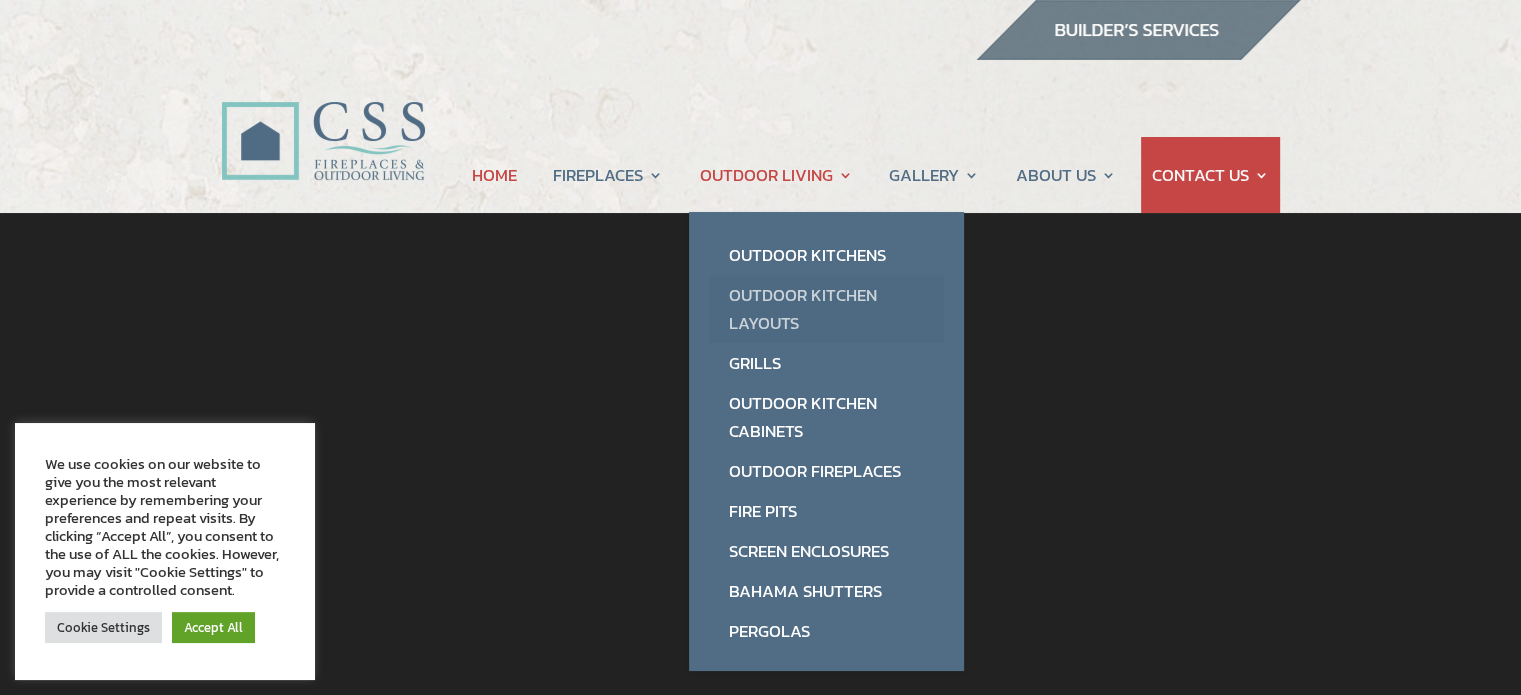 click on "Outdoor Kitchen Layouts" at bounding box center [826, 309] 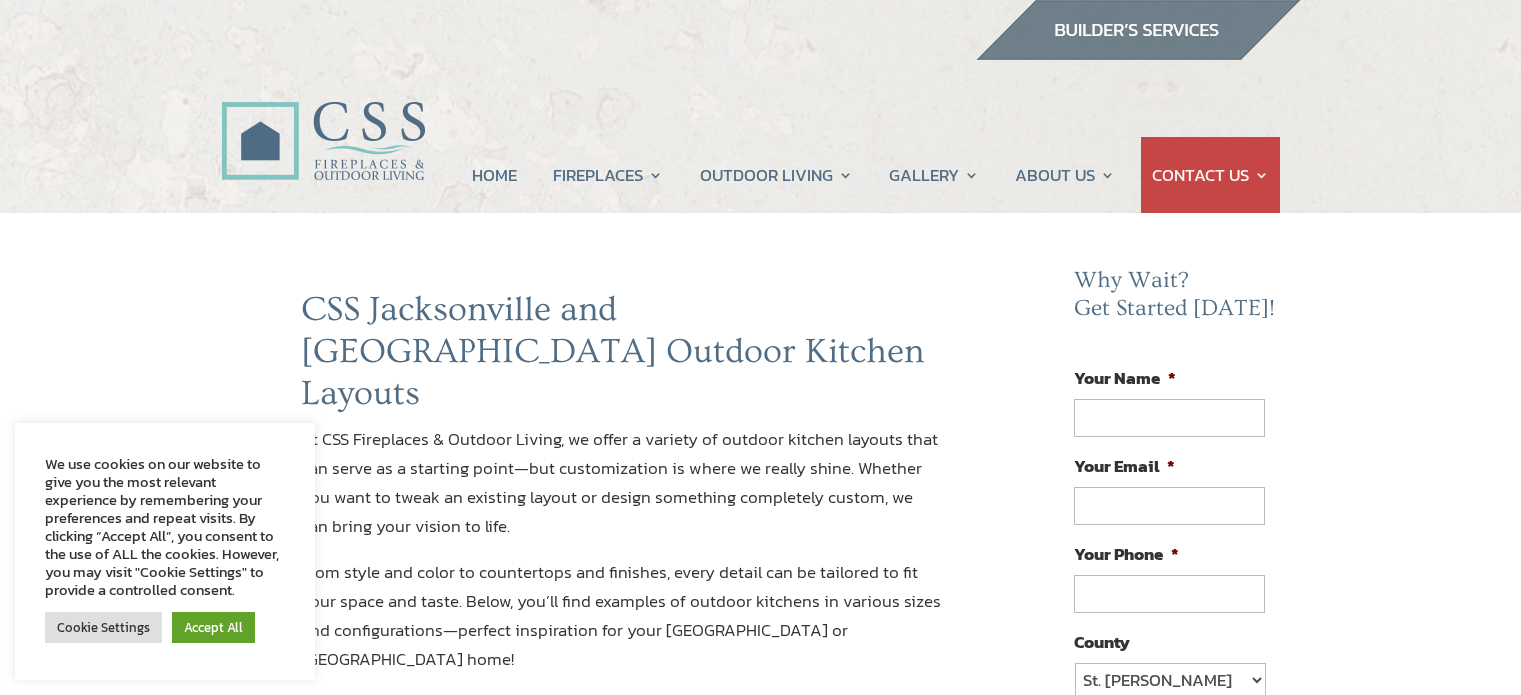 scroll, scrollTop: 0, scrollLeft: 0, axis: both 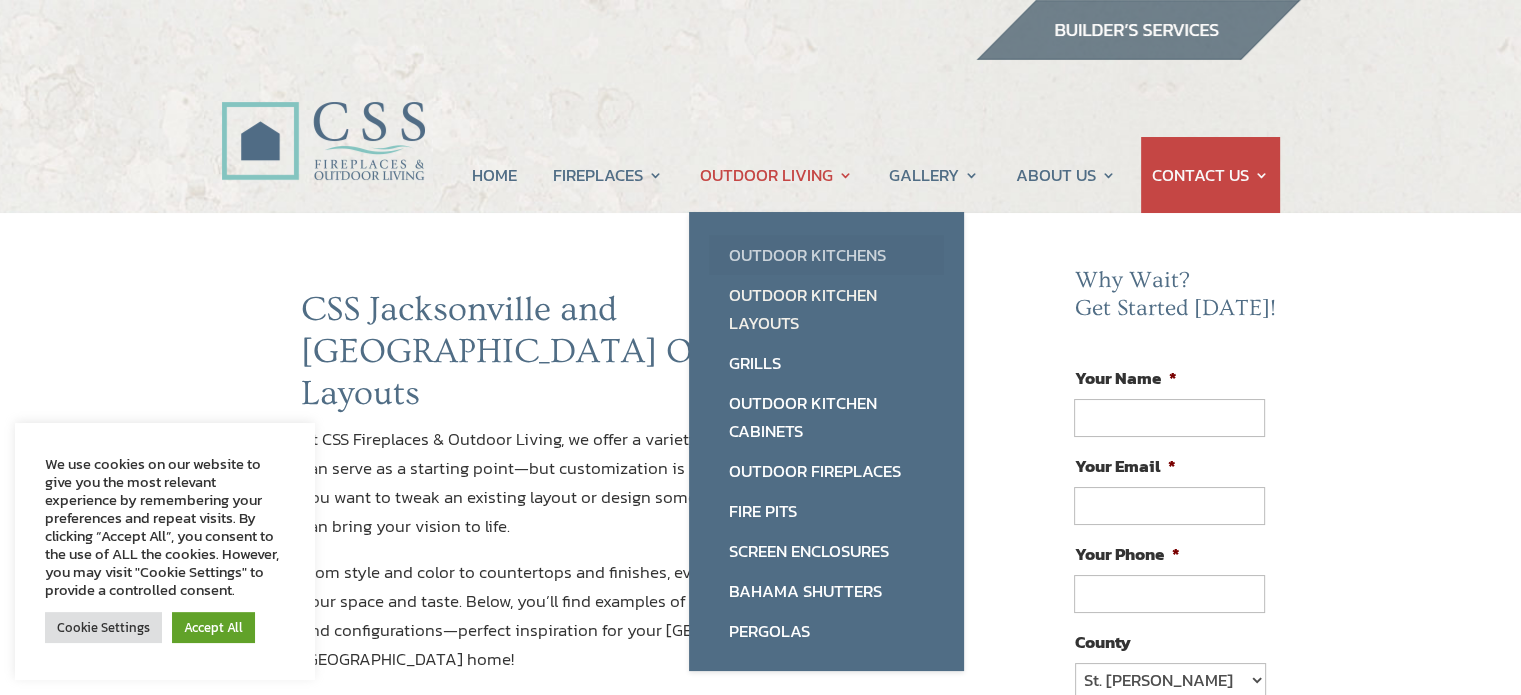 click on "Outdoor Kitchens" at bounding box center (826, 255) 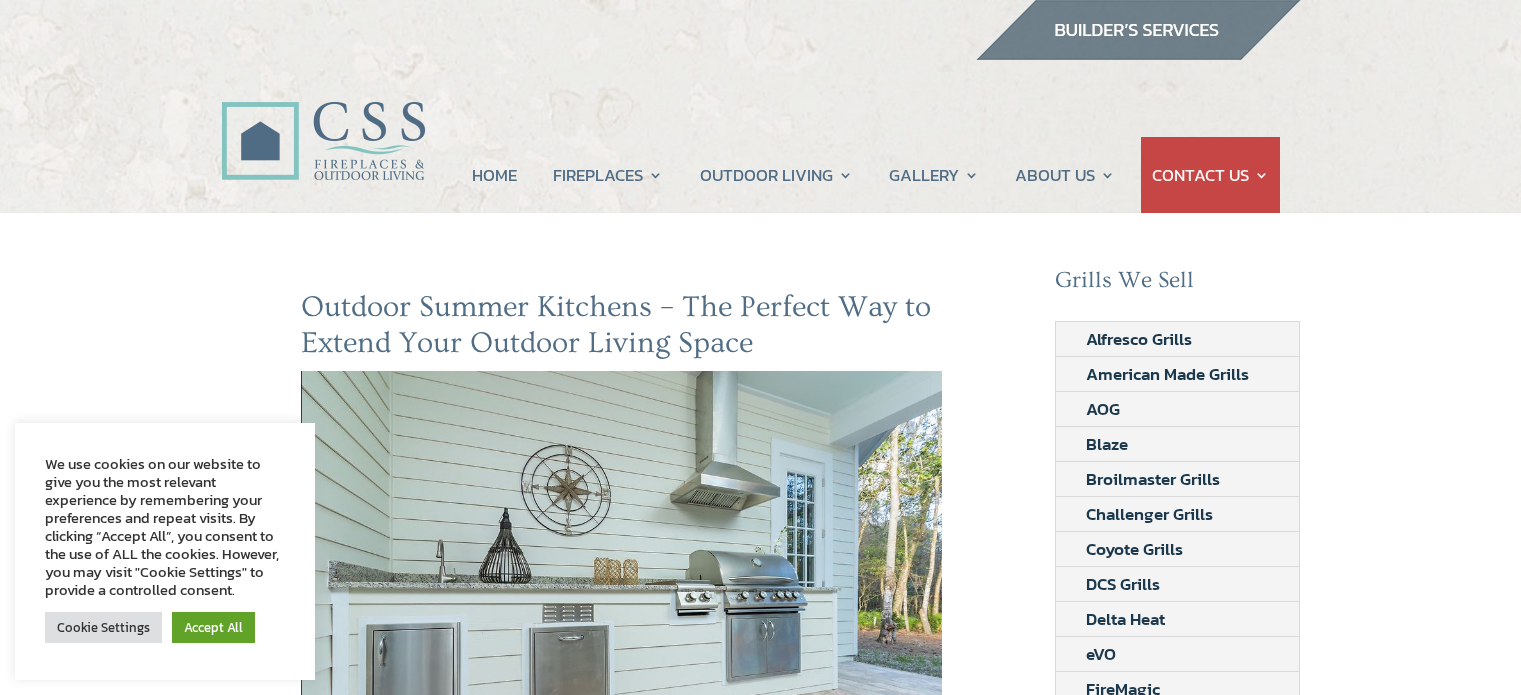 scroll, scrollTop: 0, scrollLeft: 0, axis: both 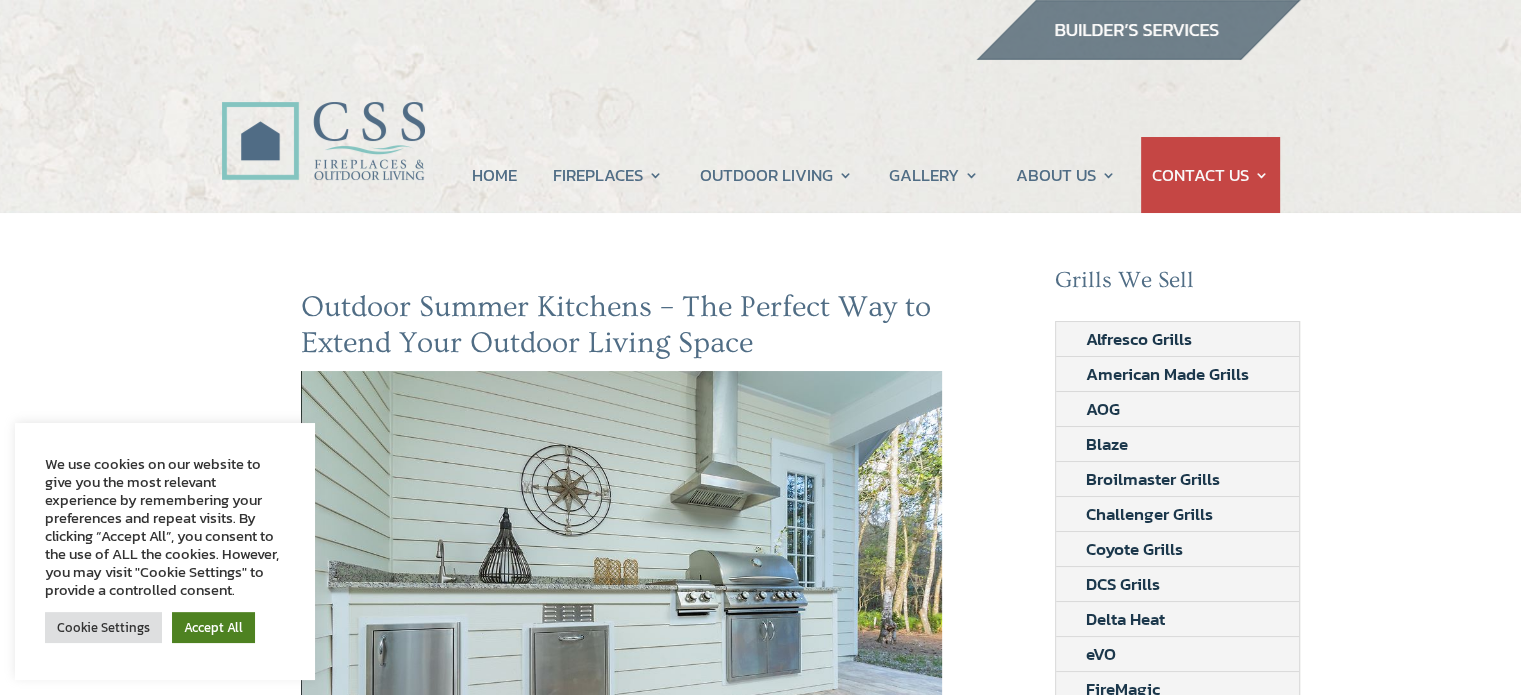 click on "Accept All" at bounding box center (213, 627) 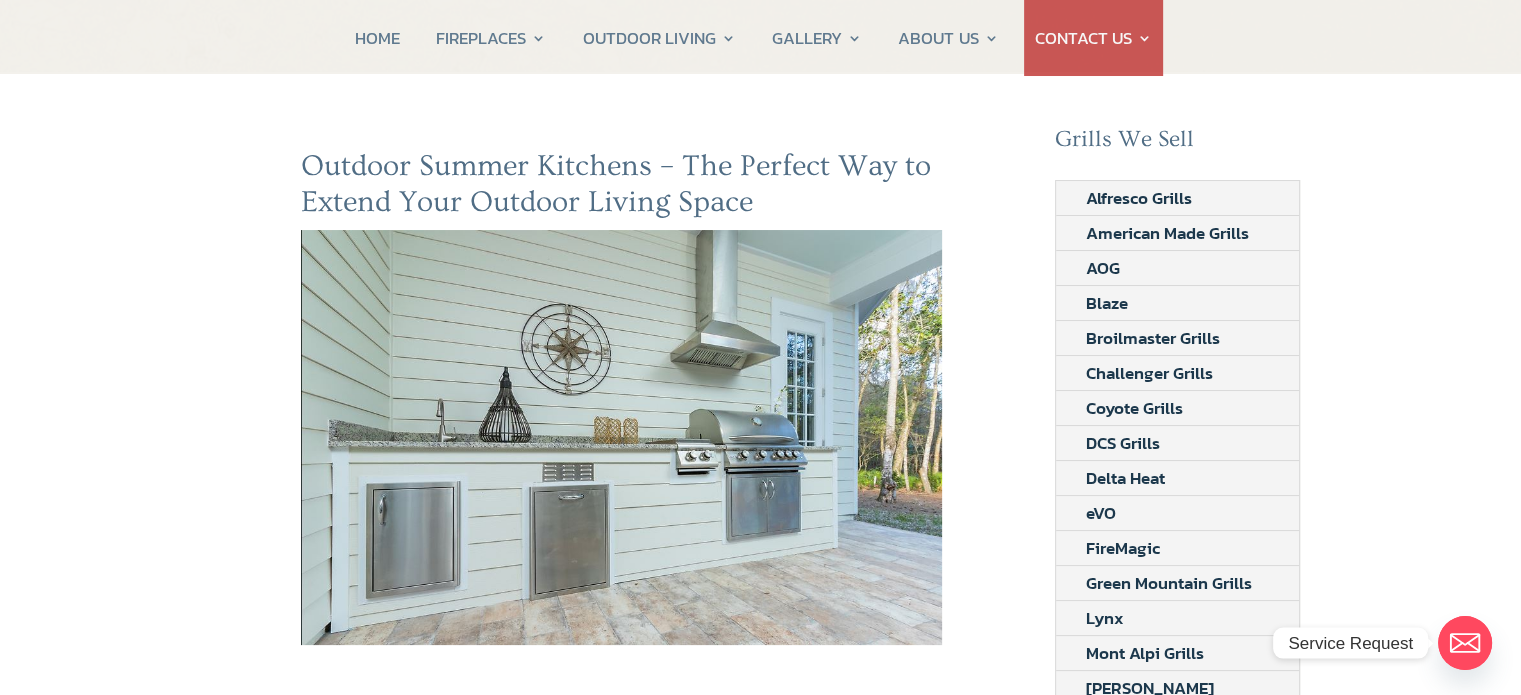 scroll, scrollTop: 0, scrollLeft: 0, axis: both 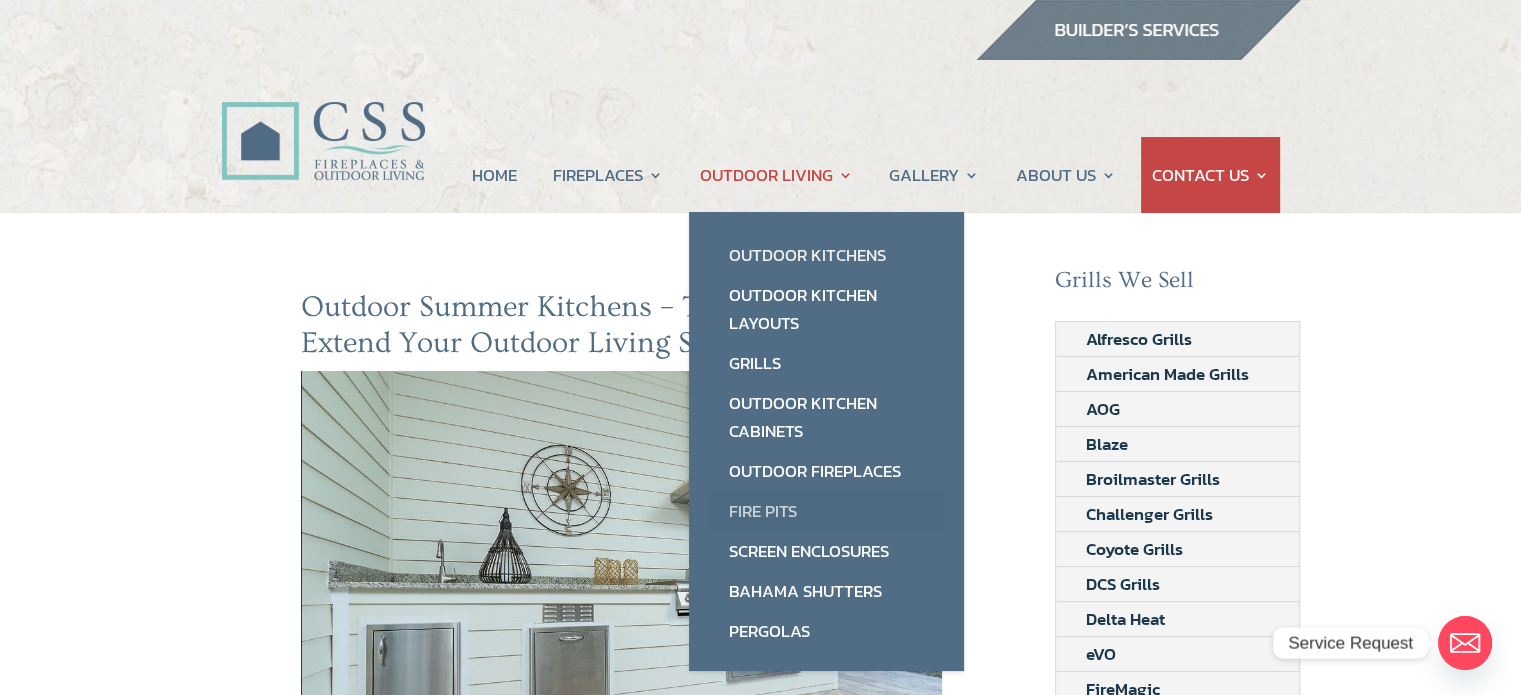 click on "Fire Pits" at bounding box center [826, 511] 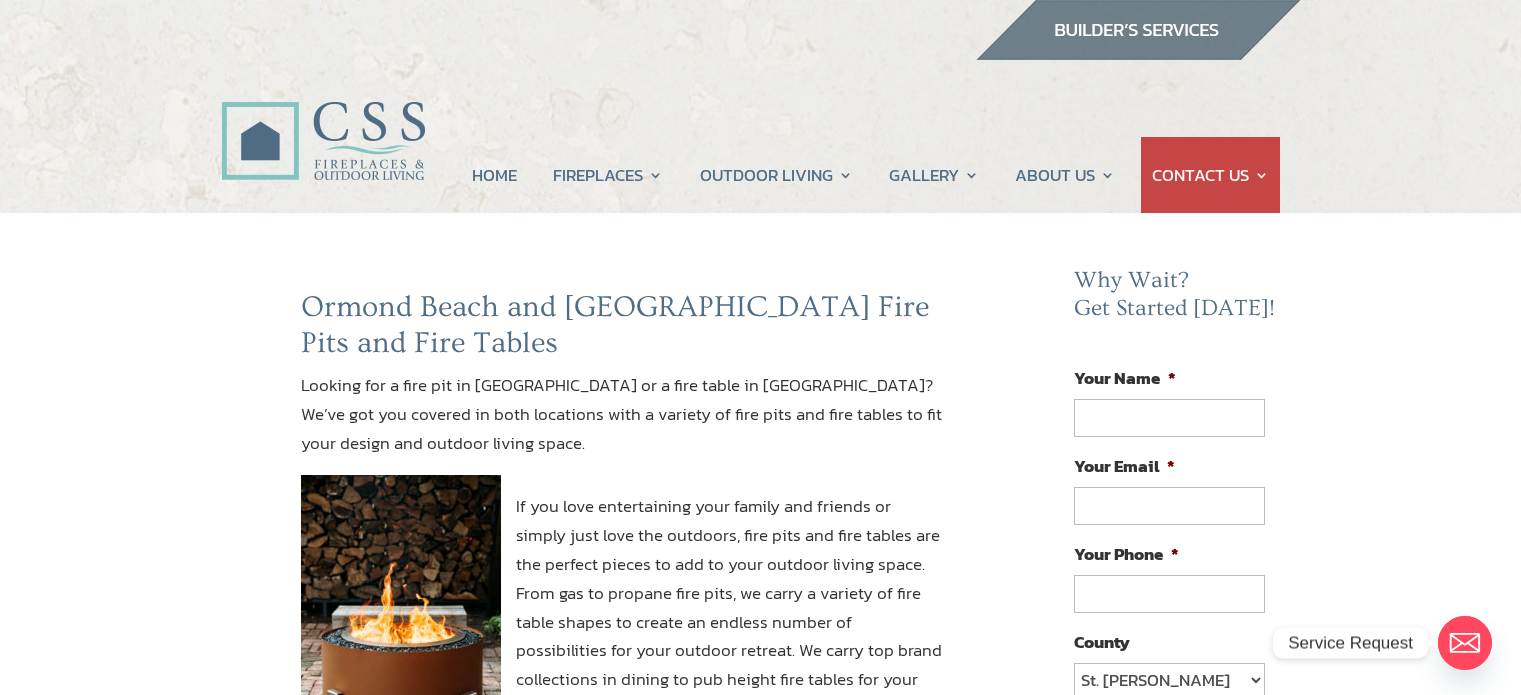 scroll, scrollTop: 0, scrollLeft: 0, axis: both 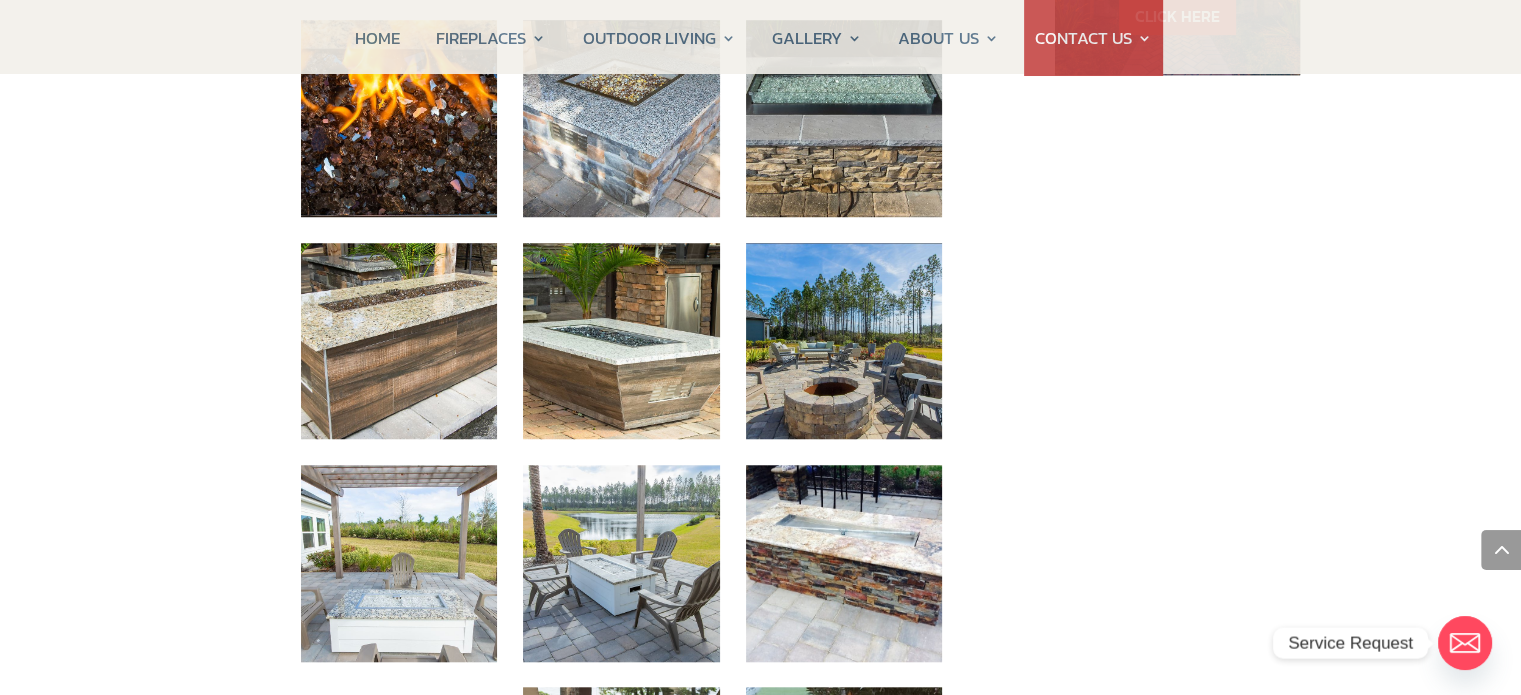 drag, startPoint x: 1534, startPoint y: 71, endPoint x: 1519, endPoint y: 346, distance: 275.40878 